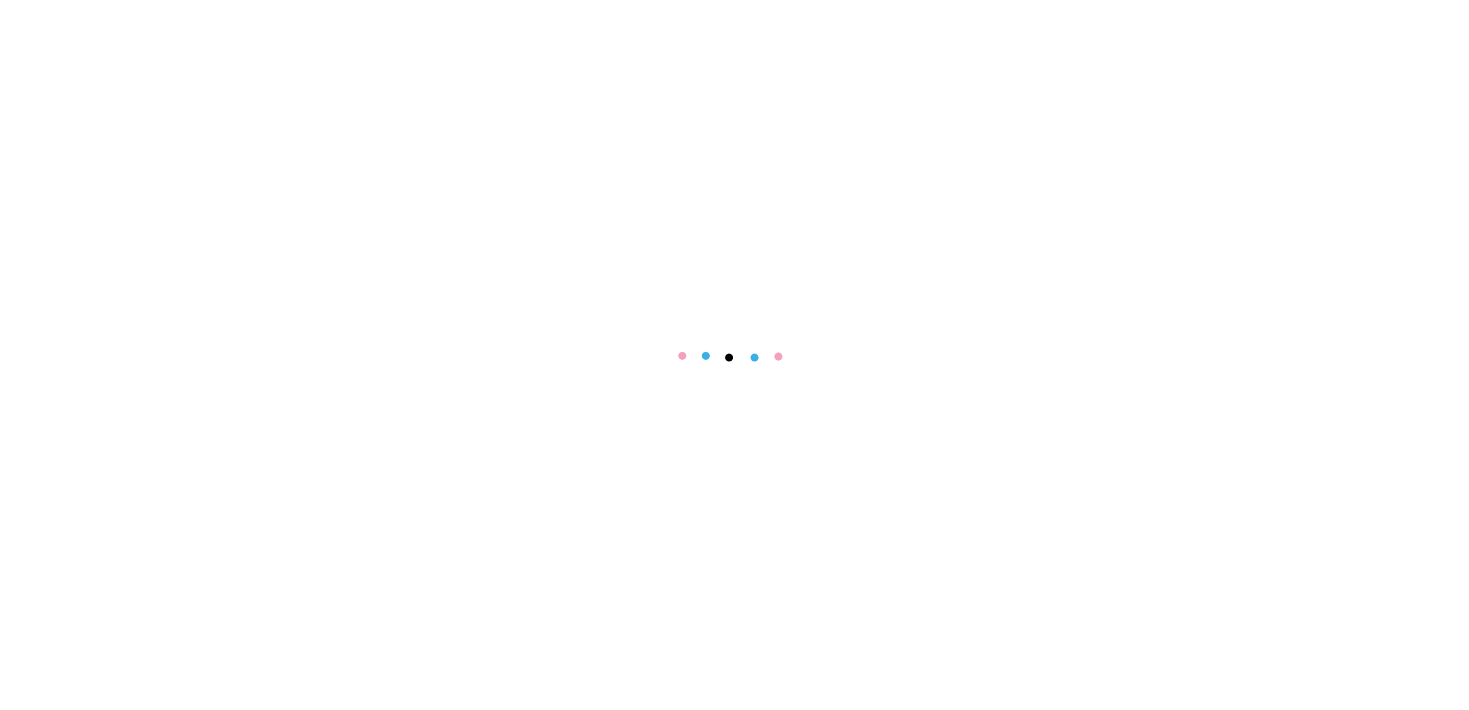 scroll, scrollTop: 0, scrollLeft: 0, axis: both 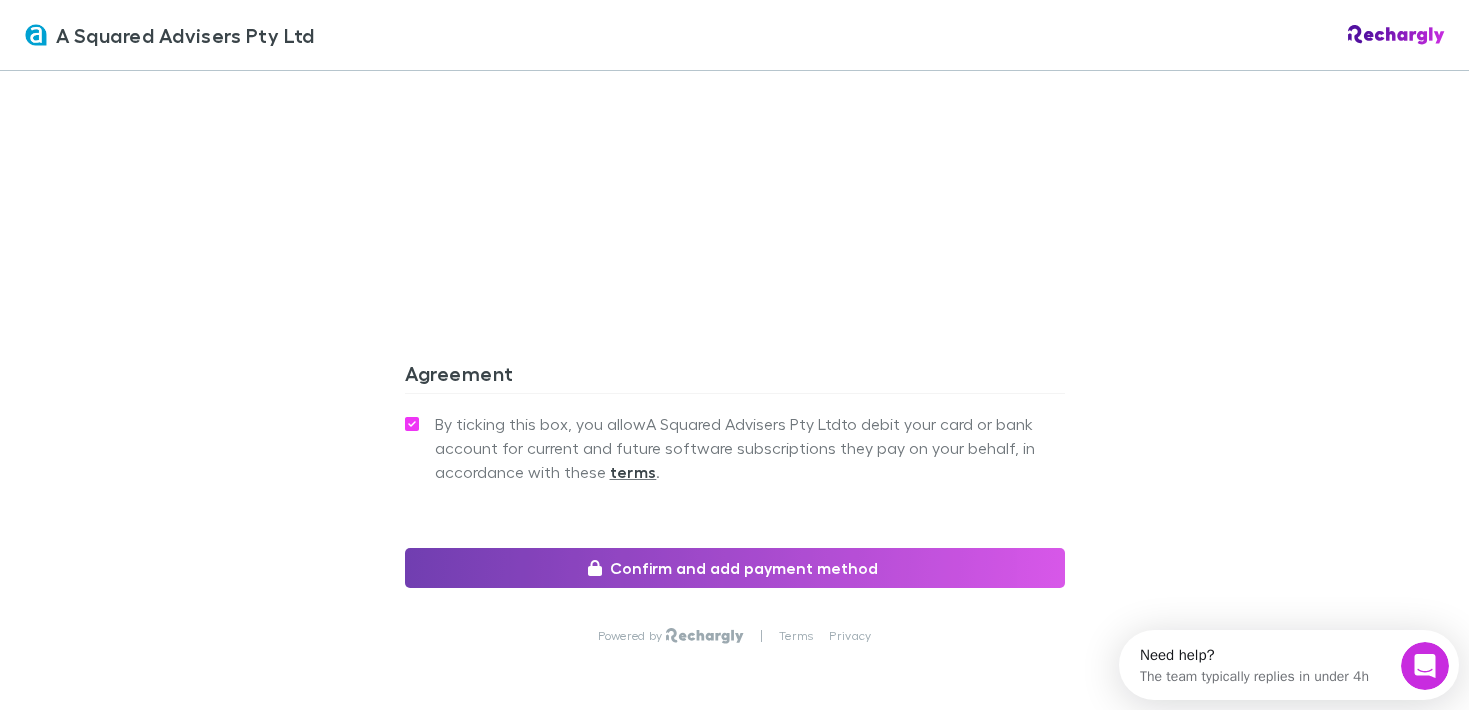 click on "Confirm and add payment method" at bounding box center (735, 568) 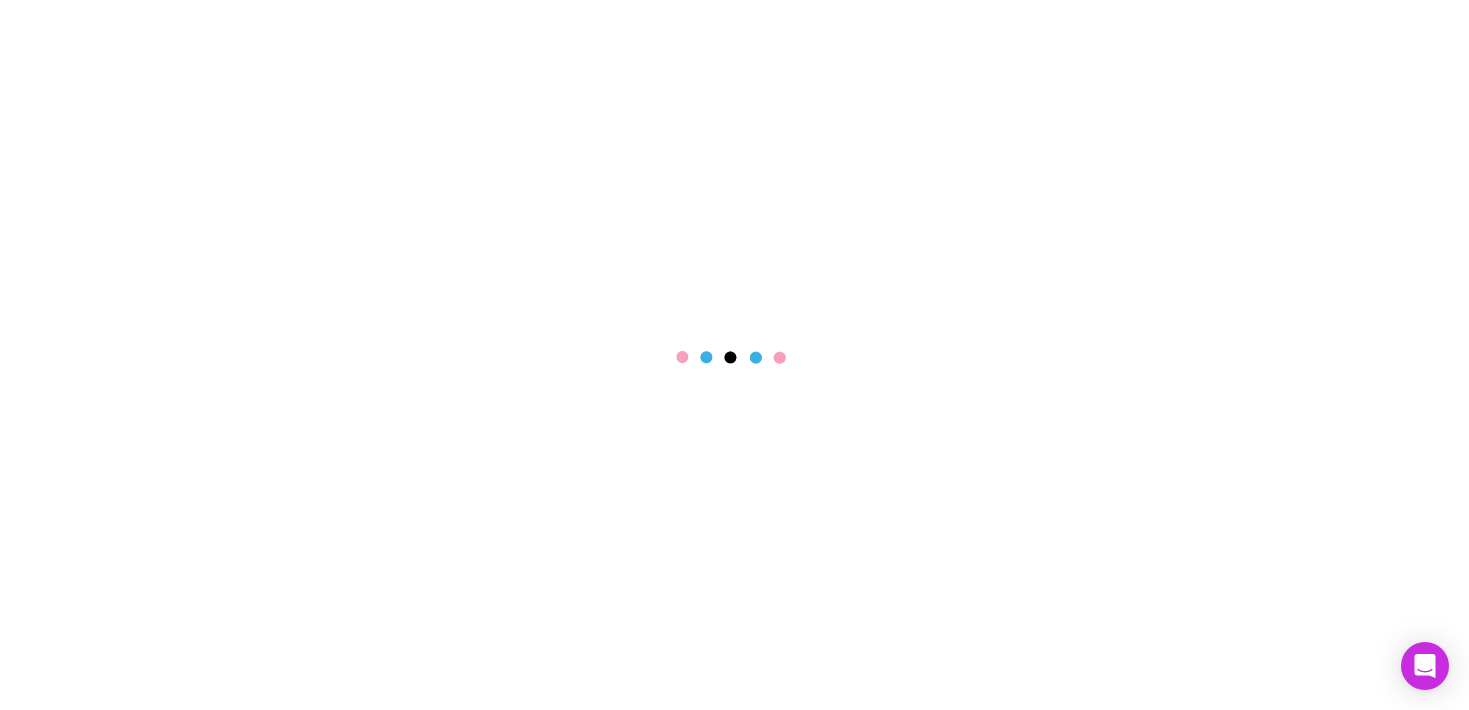 scroll, scrollTop: 0, scrollLeft: 0, axis: both 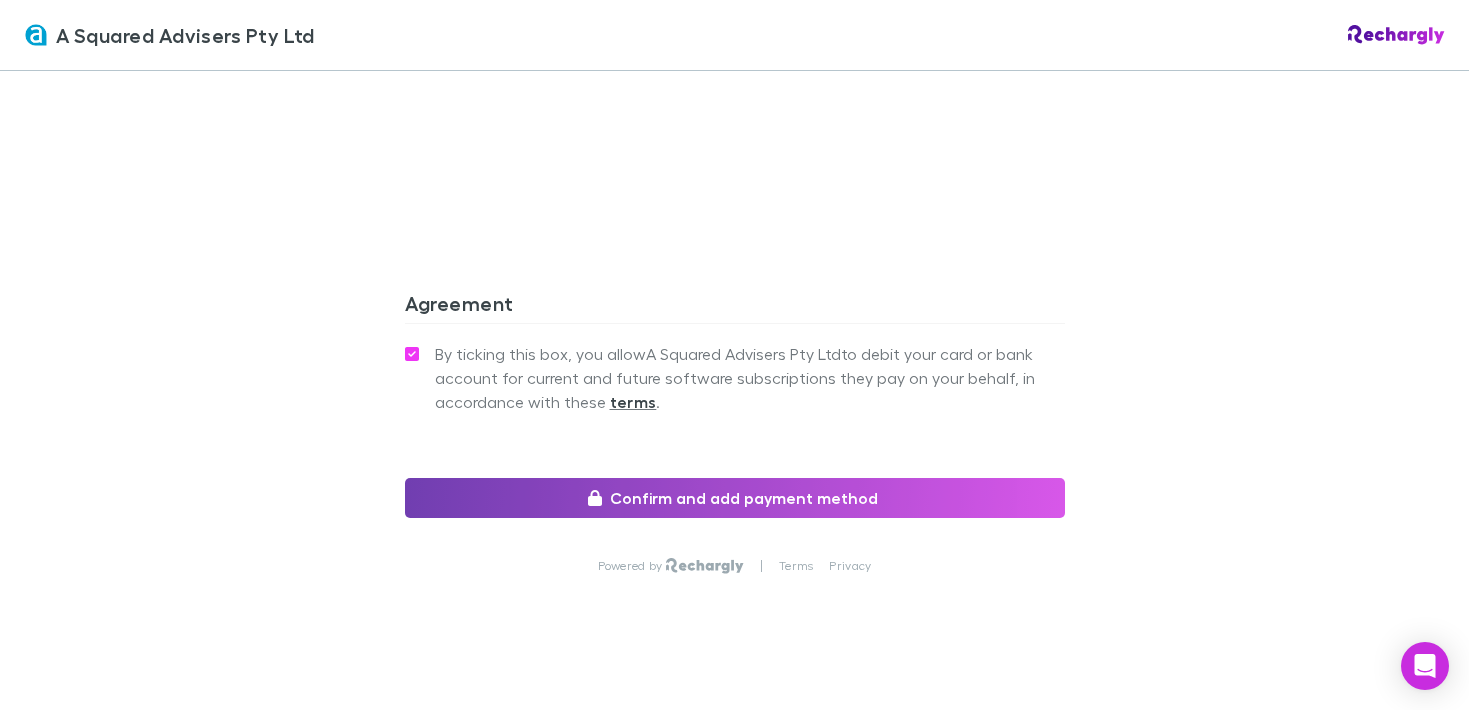 click on "Confirm and add payment method" at bounding box center (735, 498) 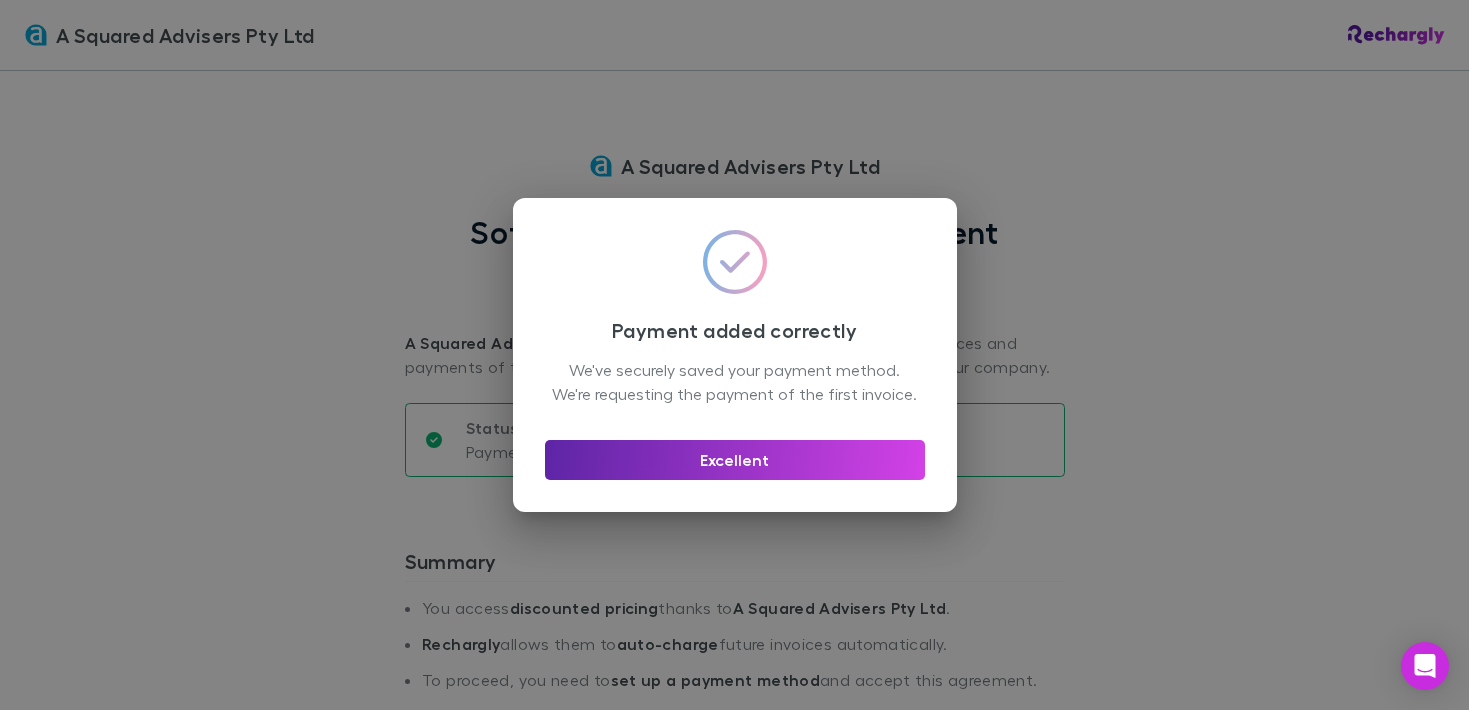 scroll, scrollTop: 0, scrollLeft: 0, axis: both 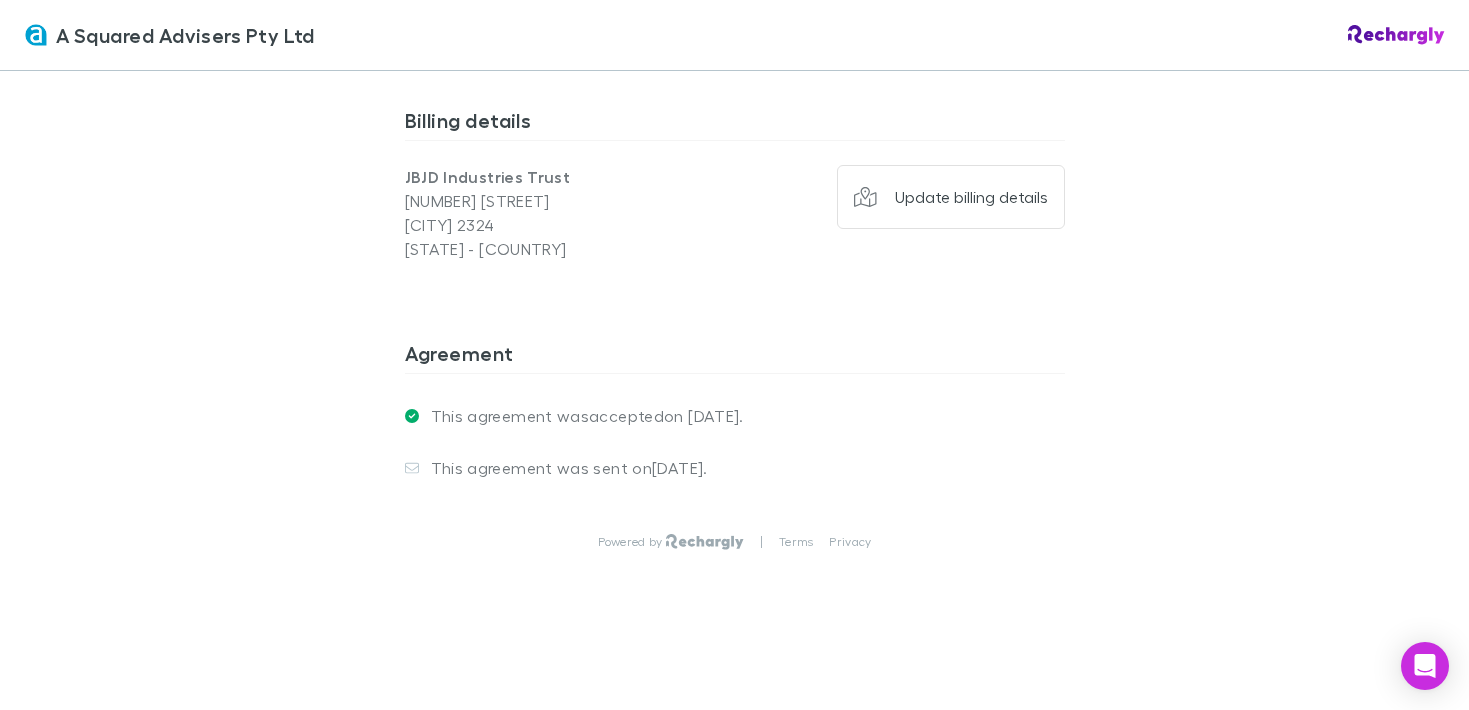 click at bounding box center (704, 542) 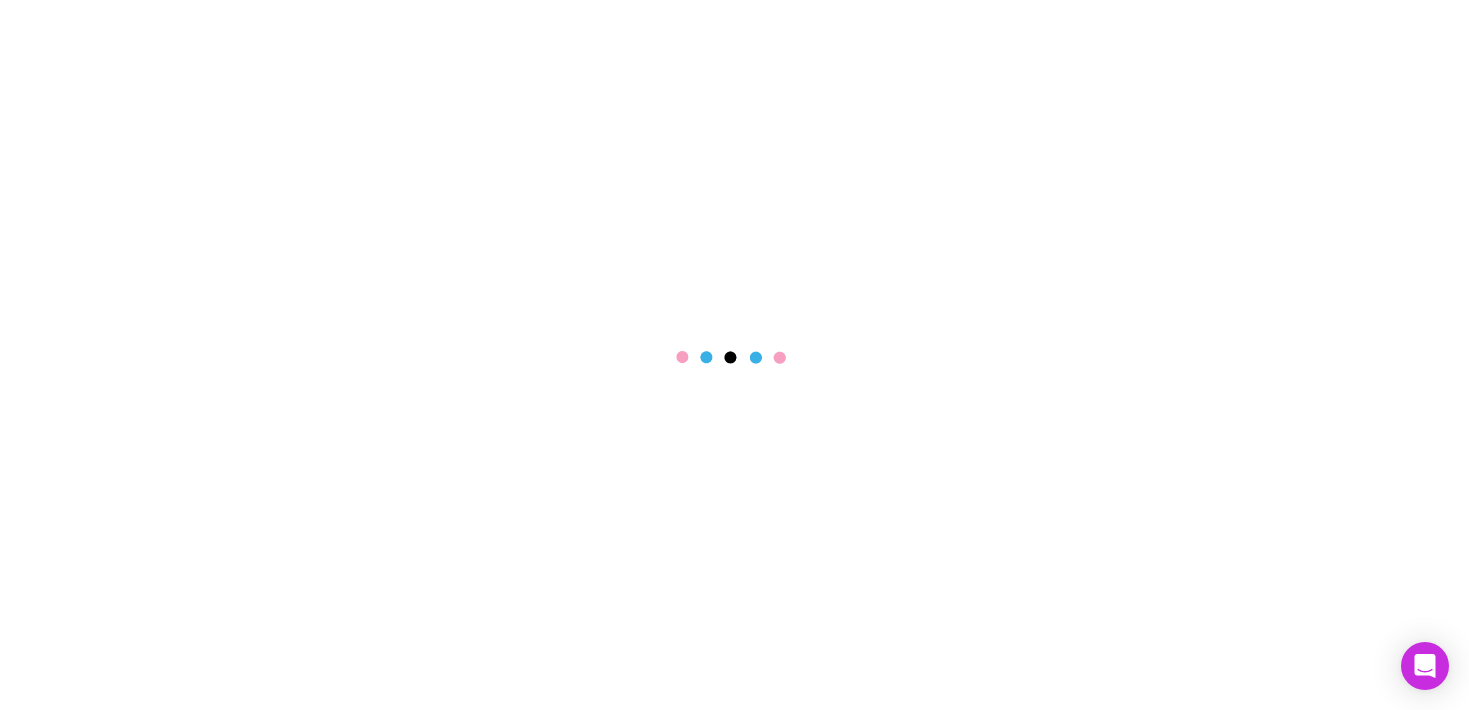 scroll, scrollTop: 0, scrollLeft: 0, axis: both 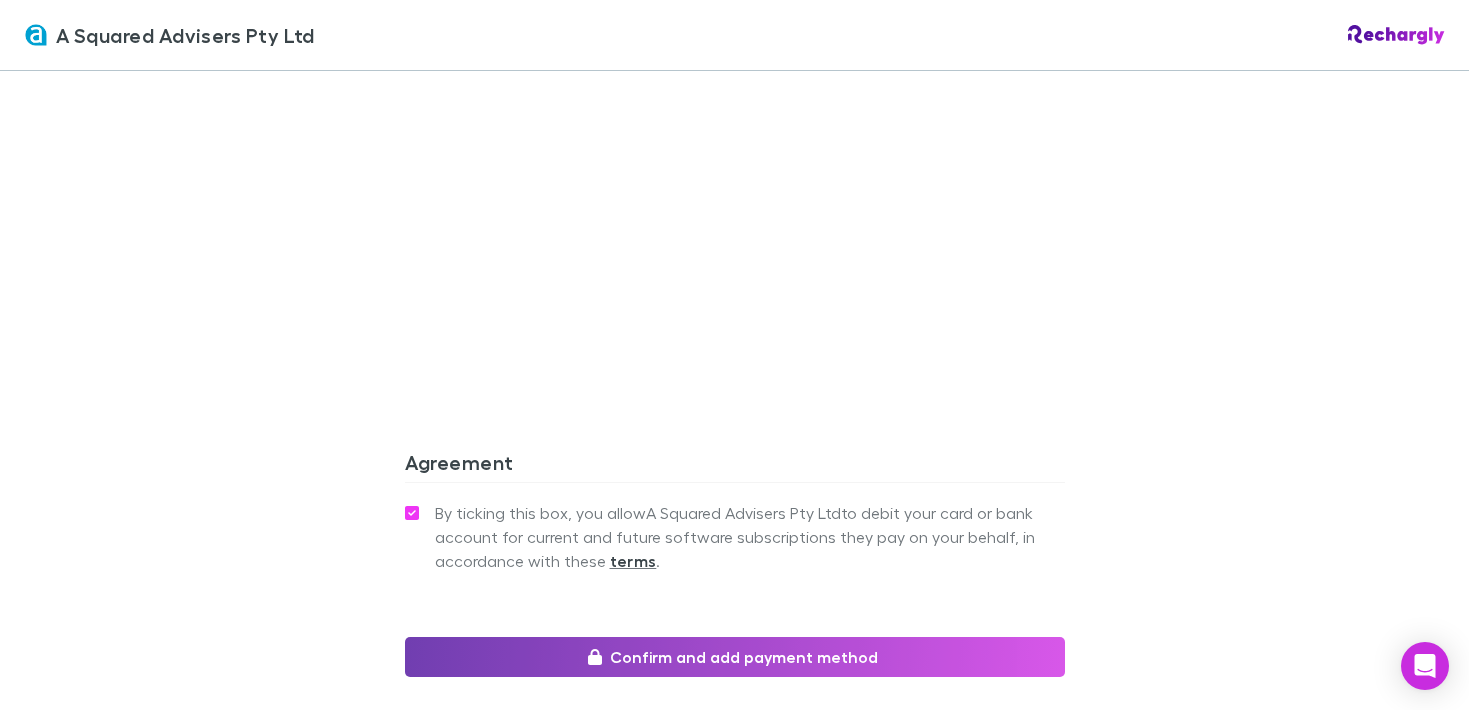 click on "Confirm and add payment method" at bounding box center (735, 657) 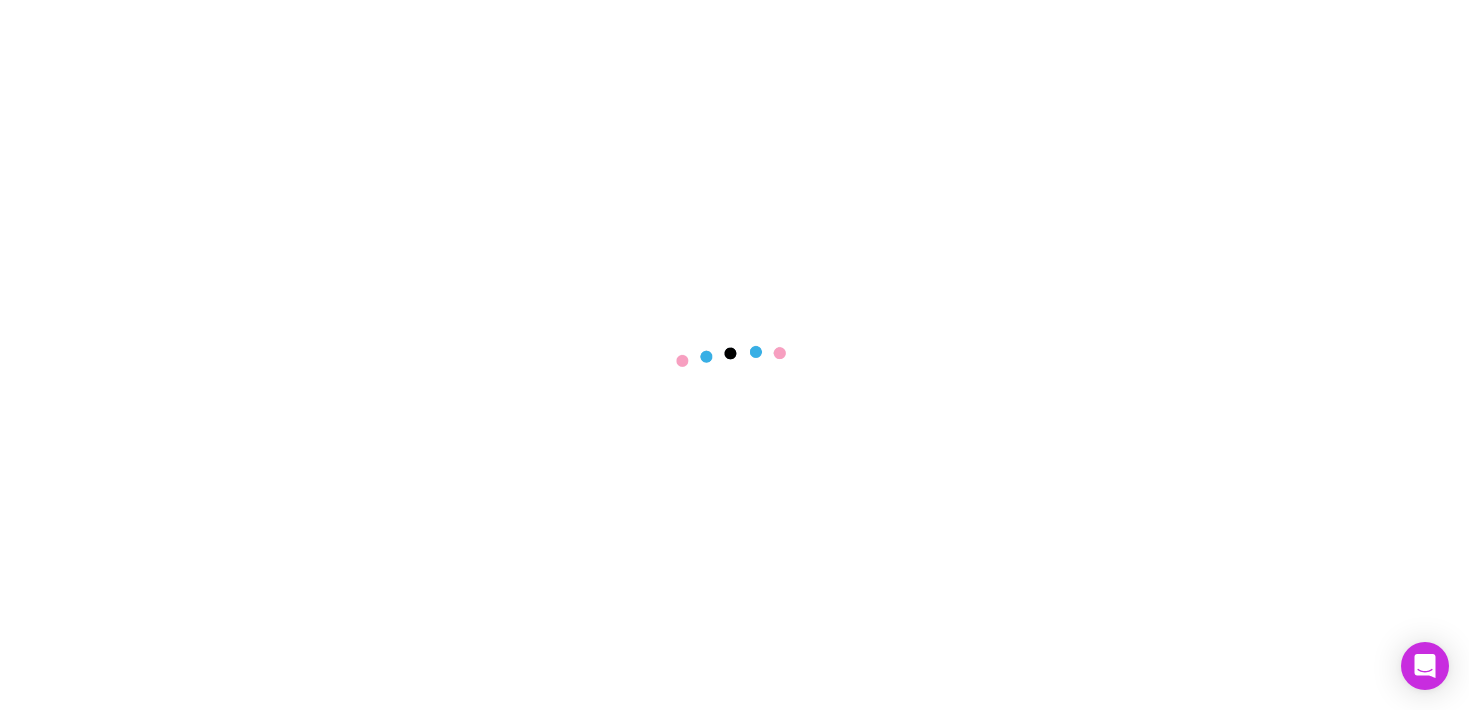 scroll, scrollTop: 0, scrollLeft: 0, axis: both 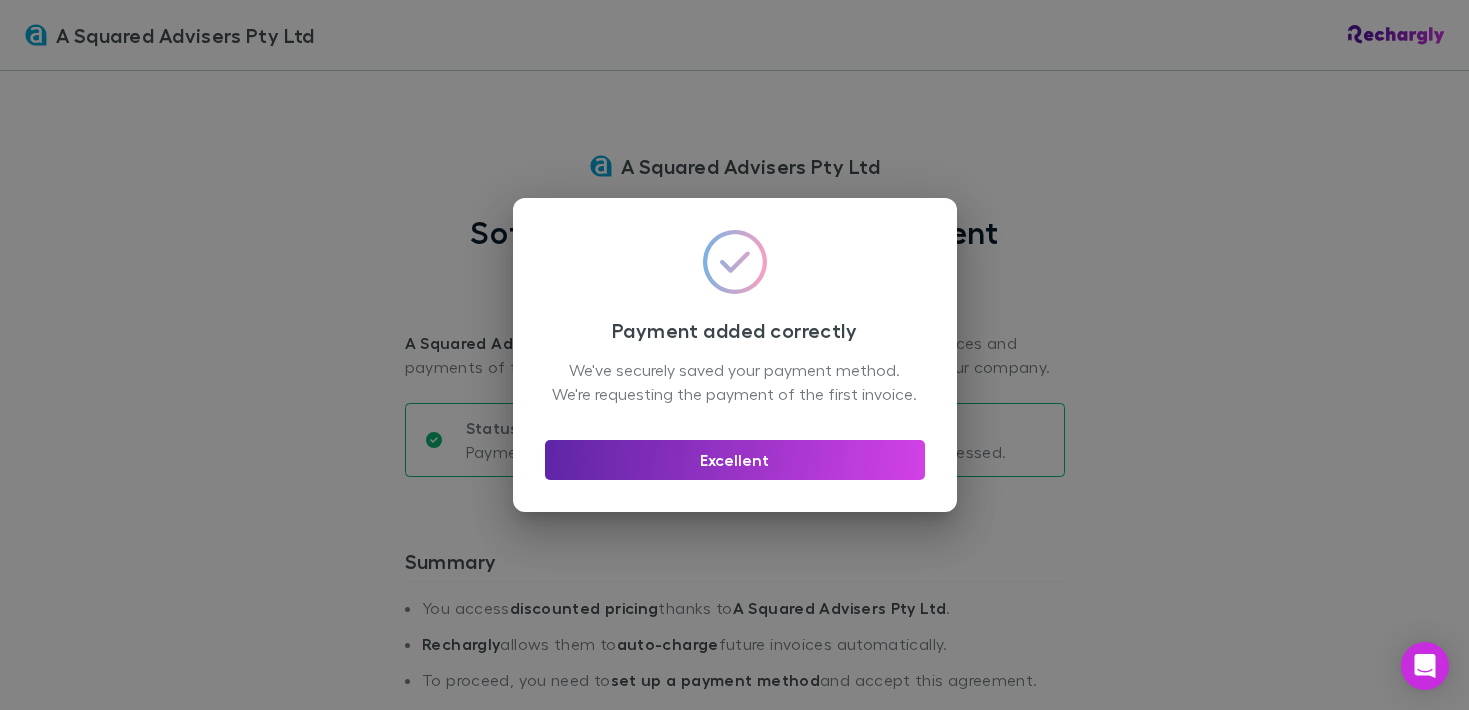 click on "Payment added correctly We've securely saved your payment method.
We're requesting the payment of the first invoice.
Excellent" at bounding box center [734, 355] 